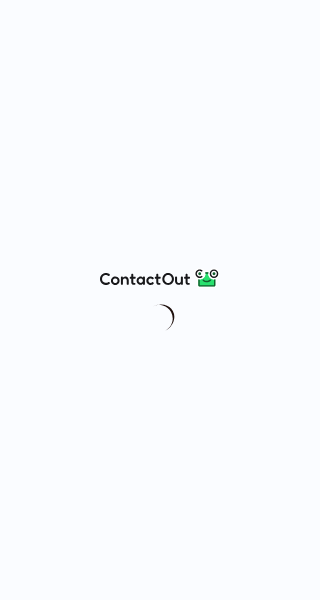 scroll, scrollTop: 0, scrollLeft: 0, axis: both 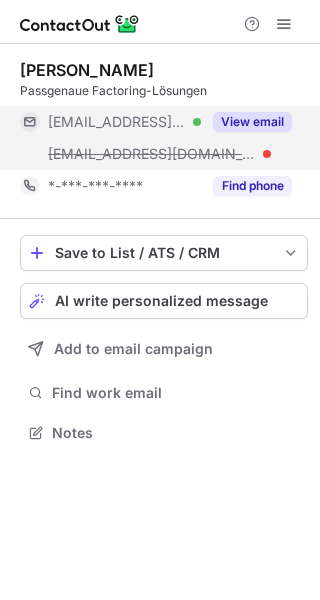 click on "View email" at bounding box center (252, 122) 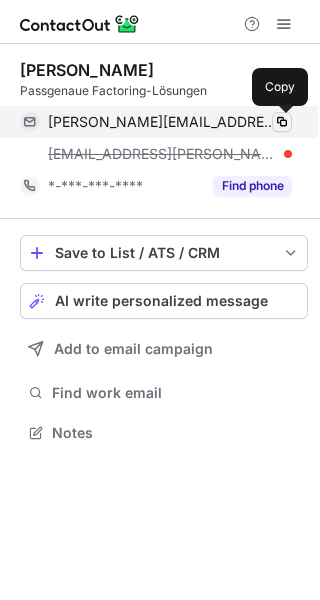 click at bounding box center [282, 122] 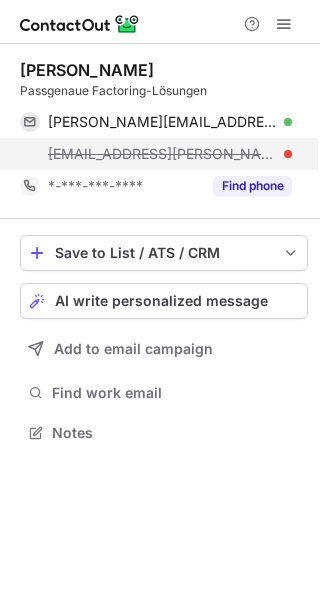 drag, startPoint x: 292, startPoint y: 155, endPoint x: 58, endPoint y: 151, distance: 234.03418 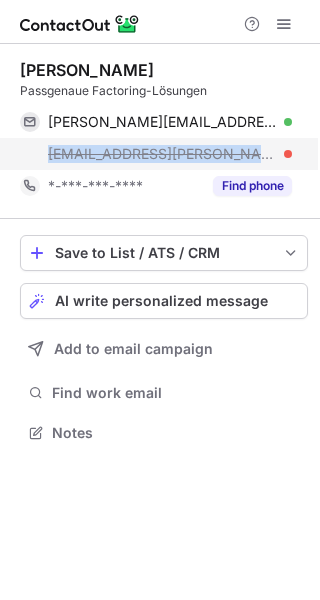 drag, startPoint x: 277, startPoint y: 142, endPoint x: 22, endPoint y: 144, distance: 255.00784 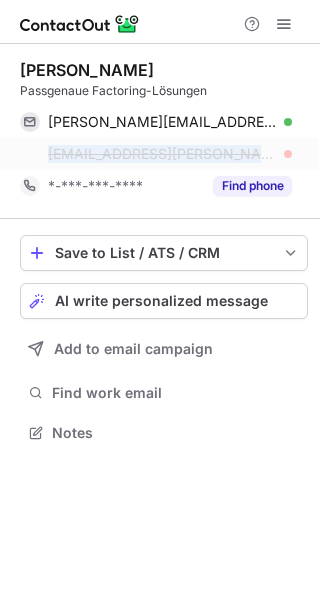 copy on "pierre.heinze@liquiditaet-die-pass" 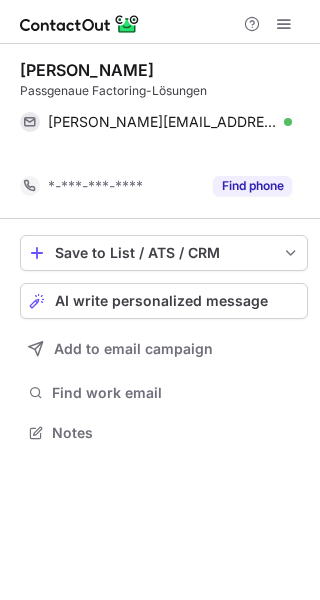 scroll, scrollTop: 386, scrollLeft: 320, axis: both 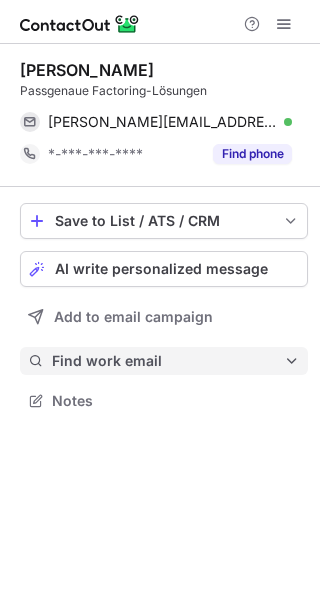 click on "Find work email" at bounding box center (164, 361) 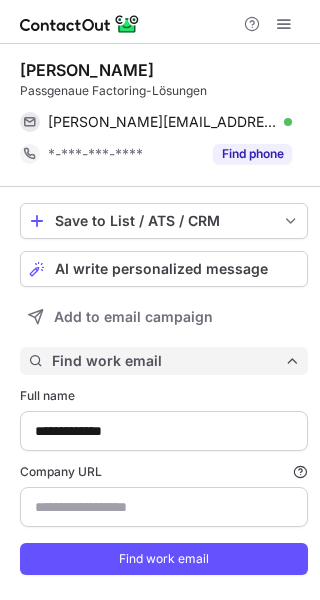 scroll, scrollTop: 9, scrollLeft: 9, axis: both 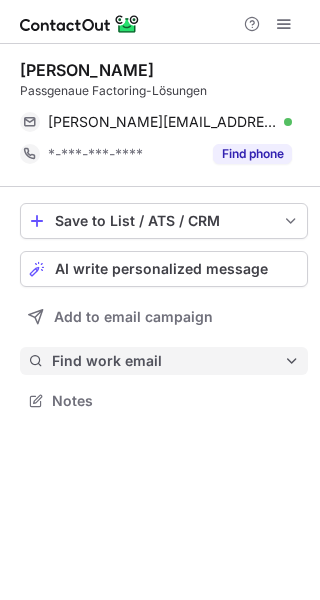 click on "Find work email" at bounding box center [168, 361] 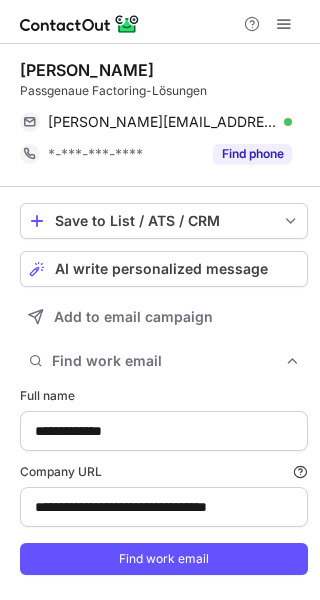 type on "**********" 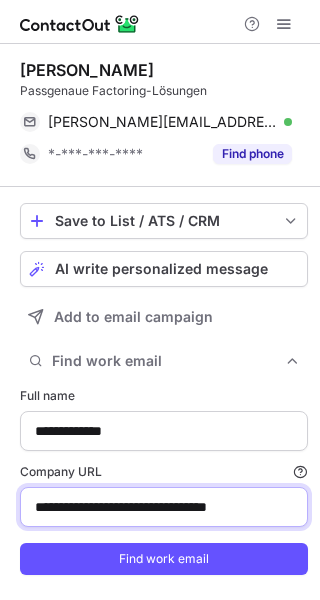 drag, startPoint x: 268, startPoint y: 505, endPoint x: 164, endPoint y: 509, distance: 104.0769 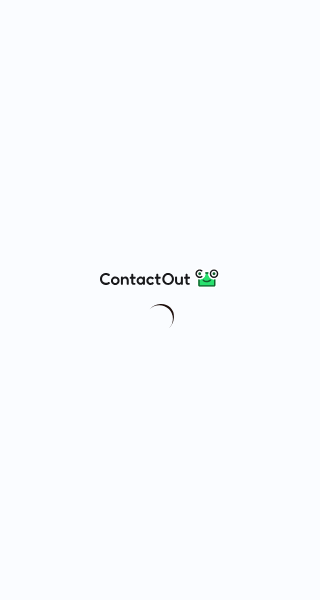 scroll, scrollTop: 0, scrollLeft: 0, axis: both 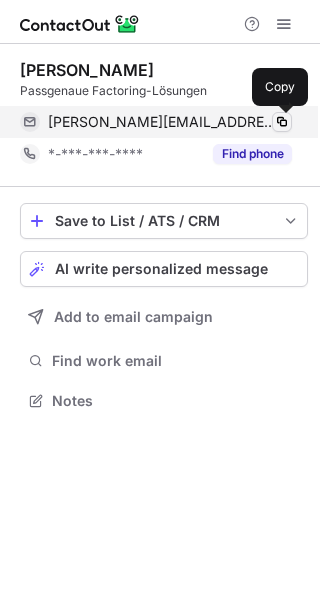 click at bounding box center [282, 122] 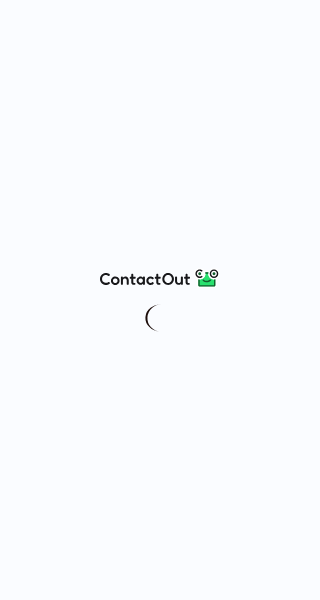 scroll, scrollTop: 0, scrollLeft: 0, axis: both 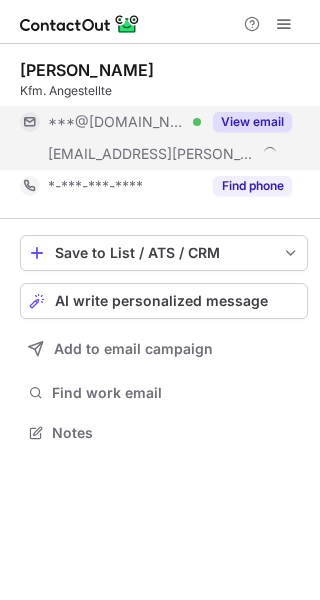 click on "View email" at bounding box center [252, 122] 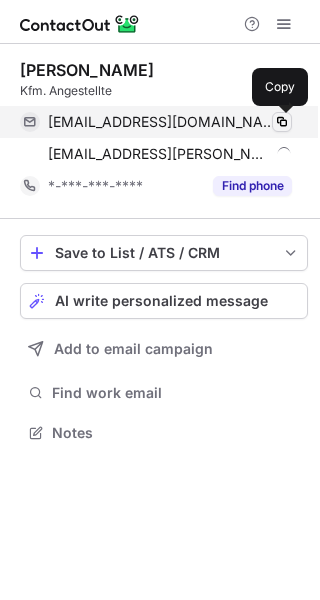 click at bounding box center (282, 122) 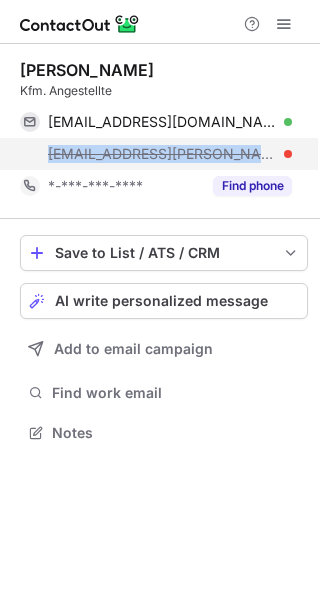 drag, startPoint x: 271, startPoint y: 153, endPoint x: 21, endPoint y: 148, distance: 250.04999 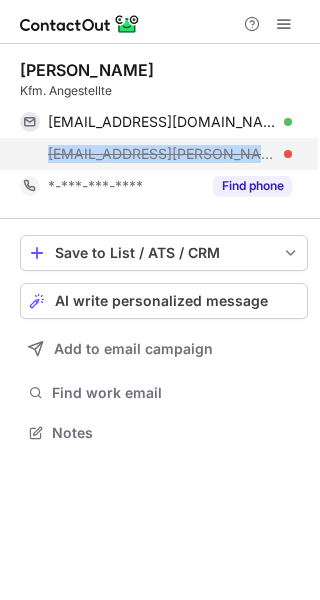 copy on "marieluise@hadler-hollerbuhl.de" 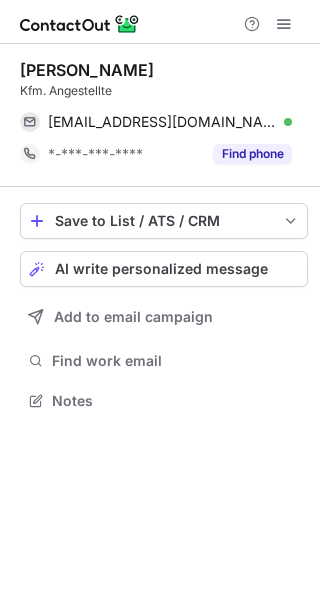 scroll, scrollTop: 386, scrollLeft: 320, axis: both 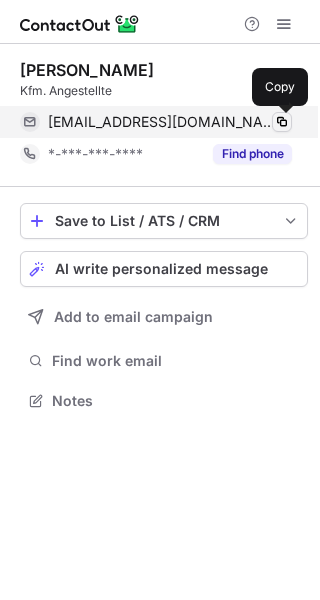 click at bounding box center (282, 122) 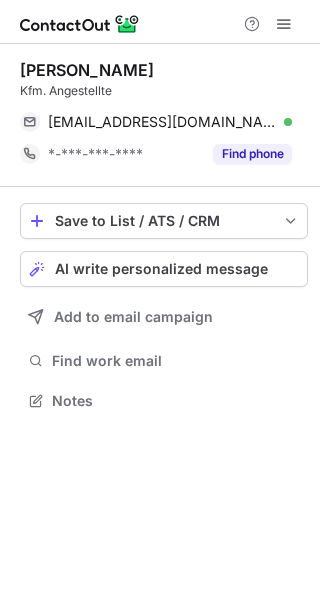 drag, startPoint x: 188, startPoint y: 60, endPoint x: 13, endPoint y: 77, distance: 175.82378 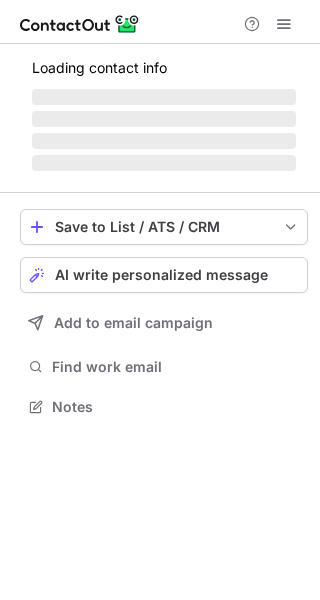 scroll, scrollTop: 0, scrollLeft: 0, axis: both 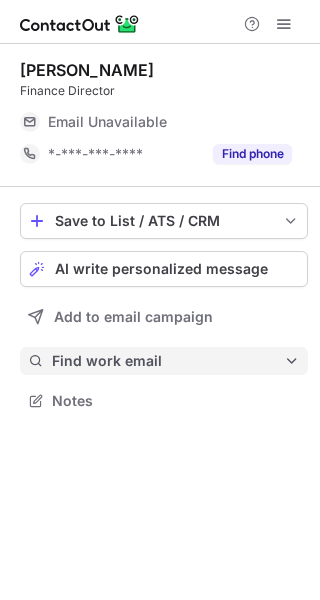 click on "Find work email" at bounding box center (164, 361) 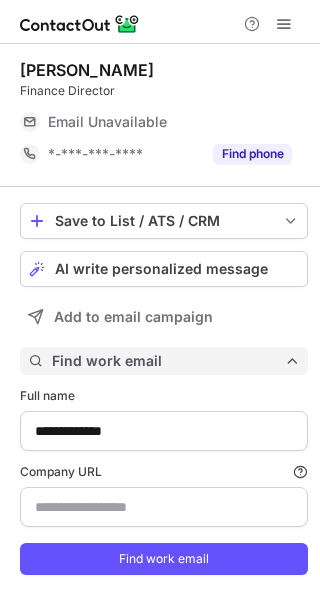 scroll, scrollTop: 9, scrollLeft: 9, axis: both 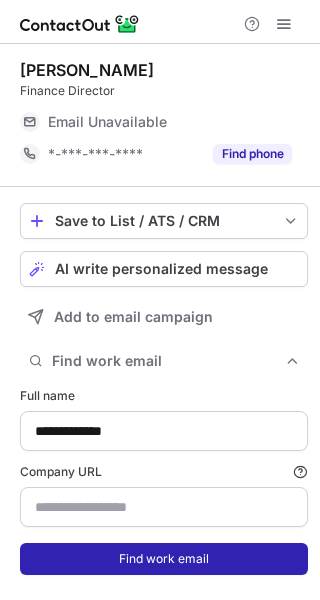 type on "******" 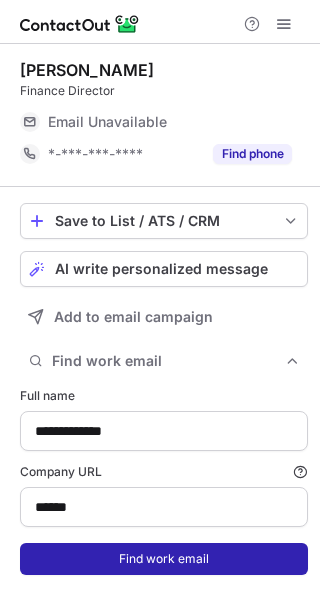 click on "Find work email" at bounding box center (164, 559) 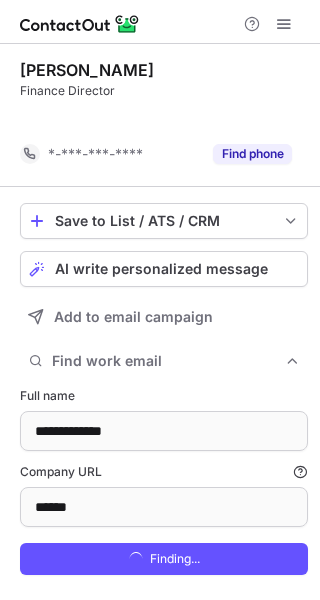 scroll, scrollTop: 566, scrollLeft: 306, axis: both 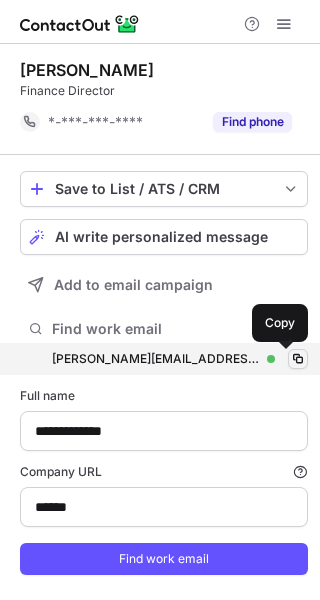 click at bounding box center [298, 359] 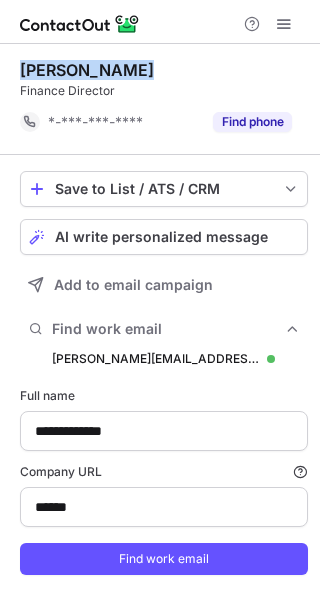 drag, startPoint x: 170, startPoint y: 63, endPoint x: 13, endPoint y: 71, distance: 157.20369 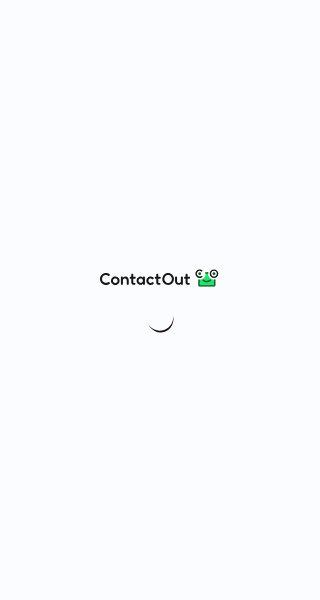 scroll, scrollTop: 0, scrollLeft: 0, axis: both 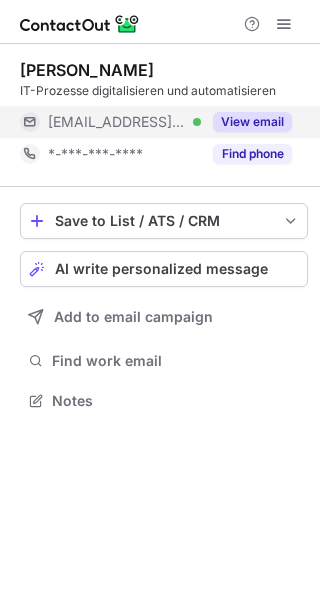 click on "View email" at bounding box center [252, 122] 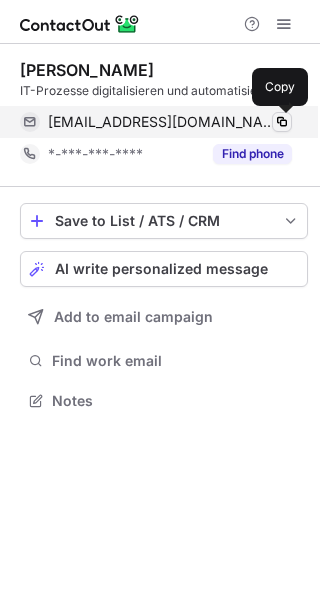 click at bounding box center (282, 122) 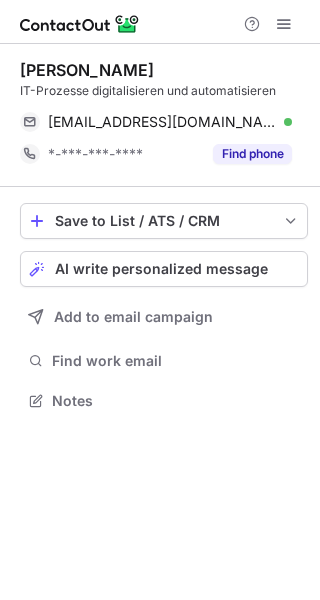 drag, startPoint x: 151, startPoint y: 73, endPoint x: -6, endPoint y: 73, distance: 157 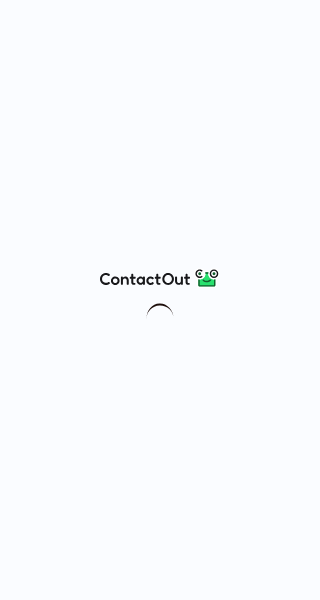 scroll, scrollTop: 0, scrollLeft: 0, axis: both 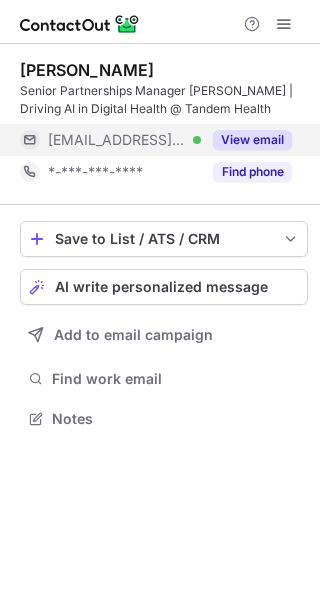 click on "View email" at bounding box center [246, 140] 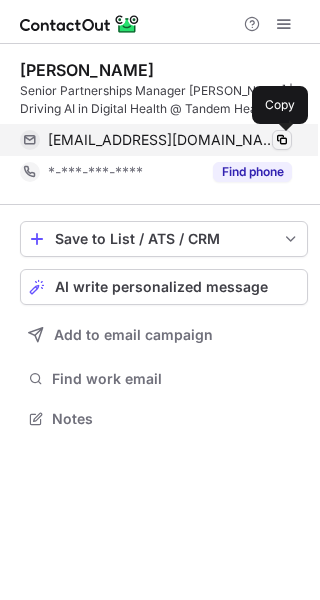 click at bounding box center [282, 140] 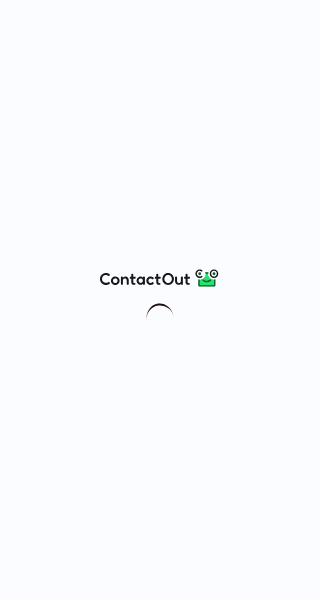 scroll, scrollTop: 0, scrollLeft: 0, axis: both 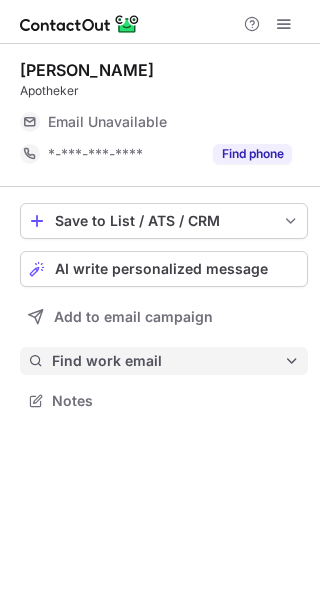 click on "Find work email" at bounding box center (168, 361) 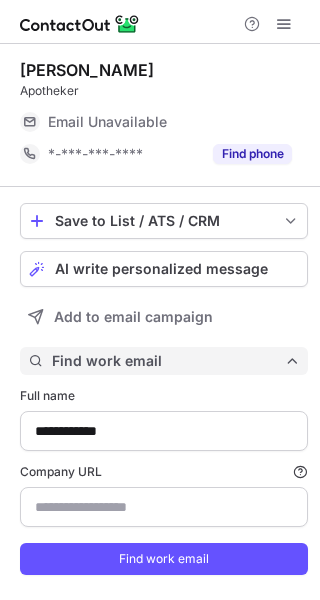 scroll, scrollTop: 9, scrollLeft: 9, axis: both 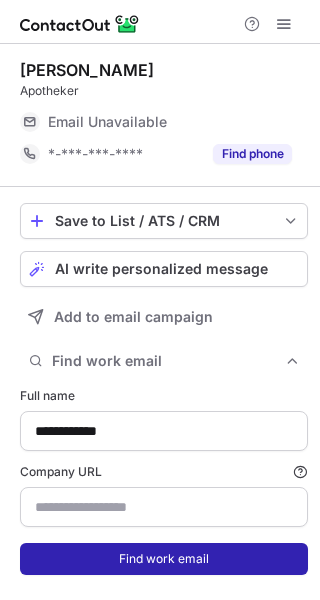 click on "Find work email" at bounding box center [164, 559] 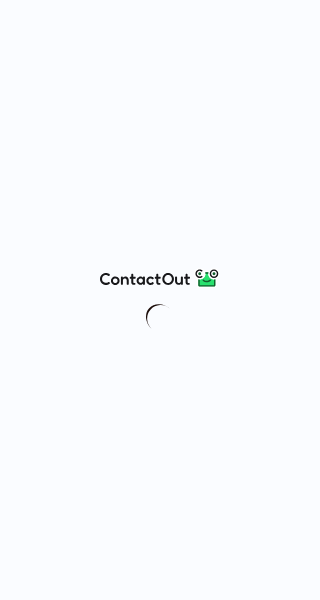 scroll, scrollTop: 0, scrollLeft: 0, axis: both 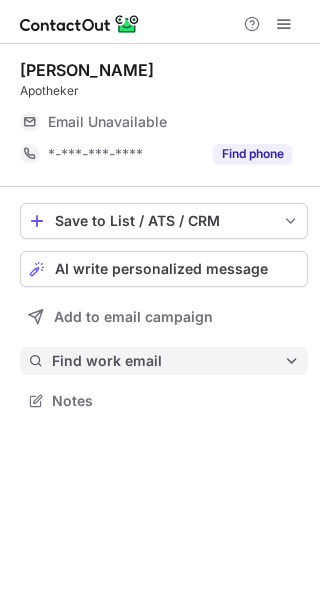 click on "Find work email" at bounding box center [168, 361] 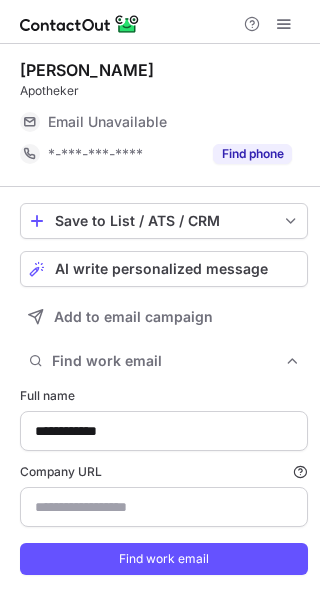 scroll, scrollTop: 9, scrollLeft: 9, axis: both 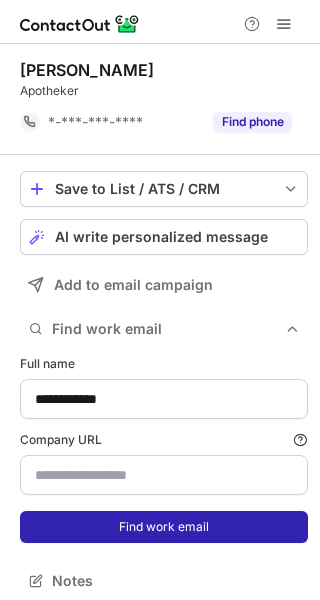 click on "Find work email" at bounding box center (164, 527) 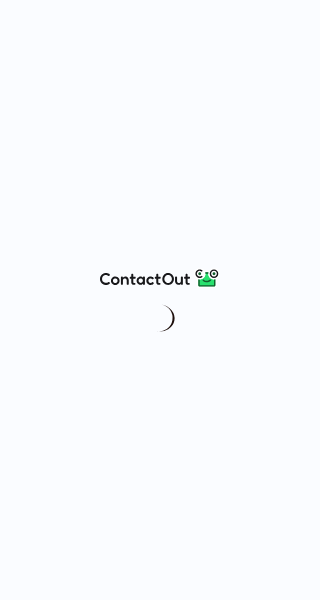 scroll, scrollTop: 0, scrollLeft: 0, axis: both 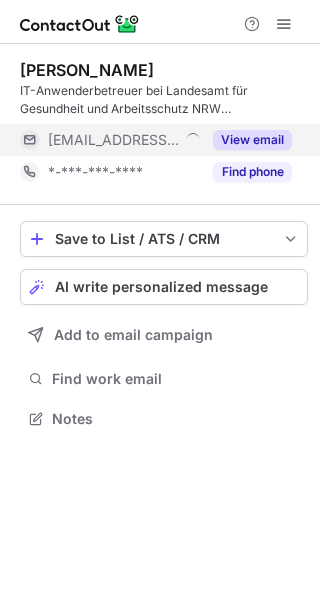 click on "View email" at bounding box center [252, 140] 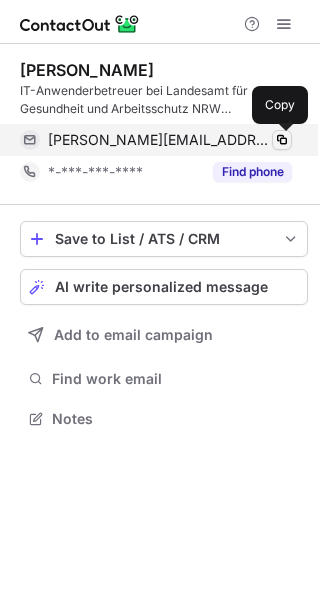 click at bounding box center (282, 140) 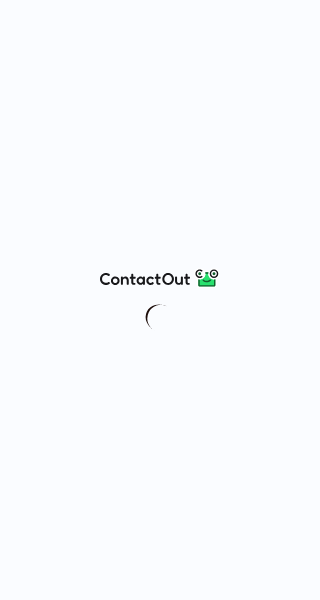 scroll, scrollTop: 0, scrollLeft: 0, axis: both 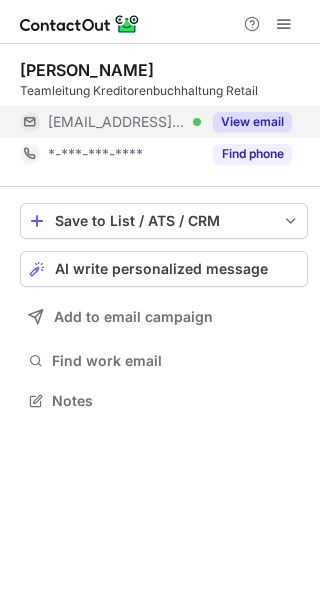 click on "View email" at bounding box center (246, 122) 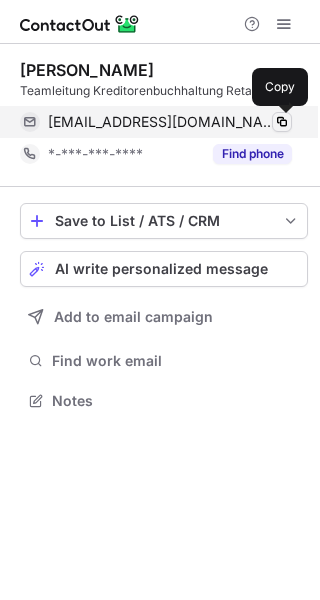 click at bounding box center (282, 122) 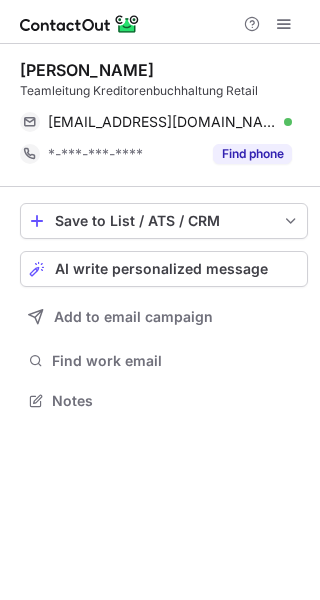 drag, startPoint x: 208, startPoint y: 62, endPoint x: 24, endPoint y: 67, distance: 184.06792 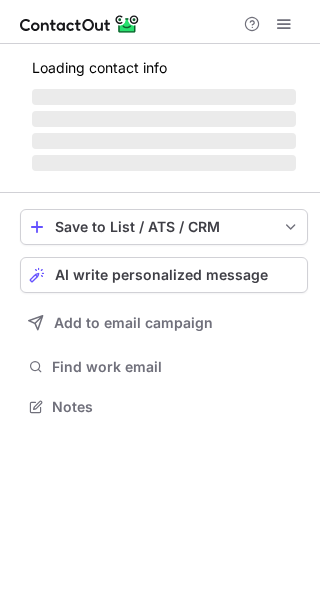 scroll, scrollTop: 0, scrollLeft: 0, axis: both 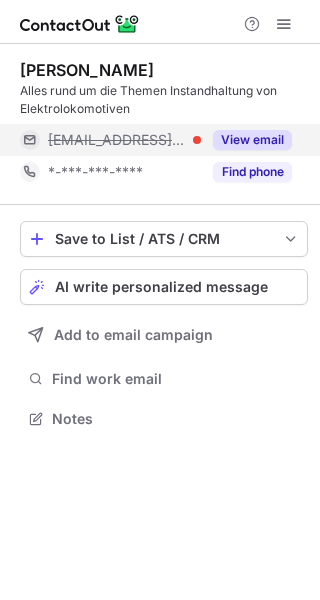 click on "View email" at bounding box center [252, 140] 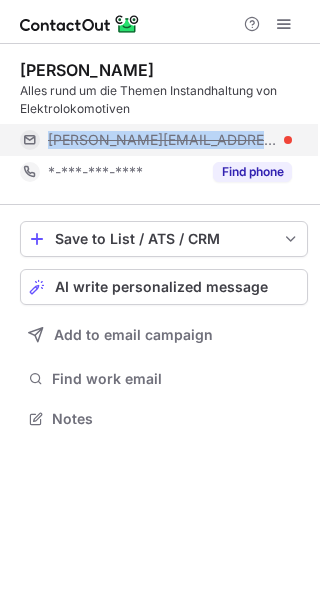 drag, startPoint x: 291, startPoint y: 141, endPoint x: 1, endPoint y: 131, distance: 290.17236 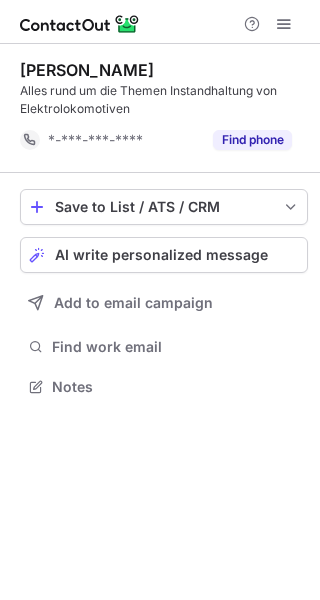 scroll, scrollTop: 372, scrollLeft: 320, axis: both 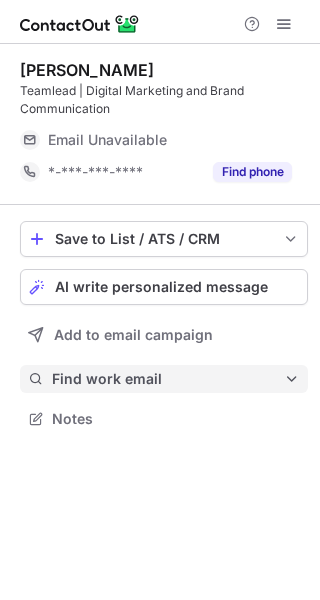 click on "Find work email" at bounding box center (168, 379) 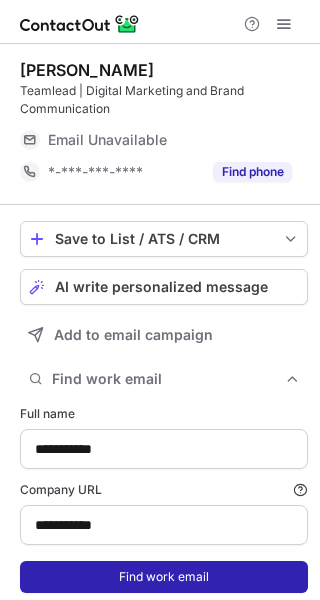 type on "**********" 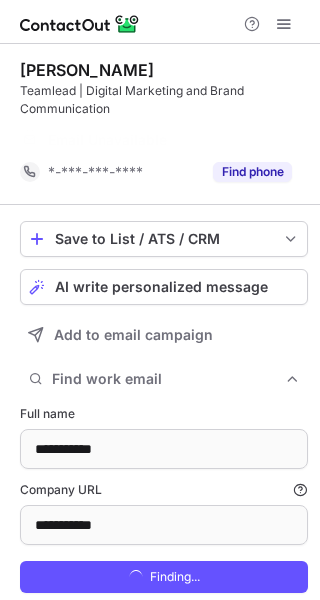 scroll, scrollTop: 584, scrollLeft: 306, axis: both 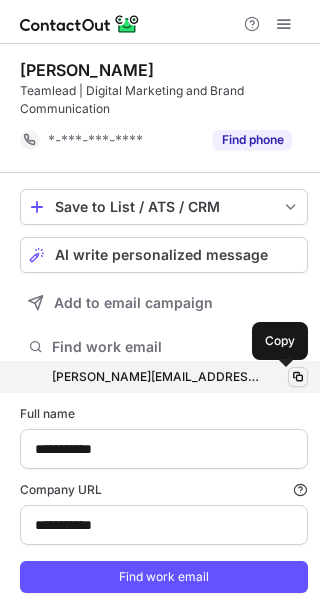 click at bounding box center [298, 377] 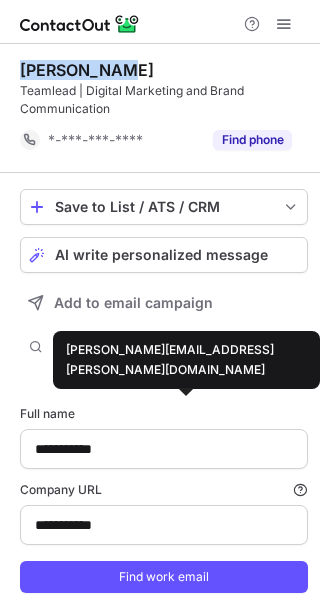 drag, startPoint x: 141, startPoint y: 66, endPoint x: 1, endPoint y: 71, distance: 140.08926 